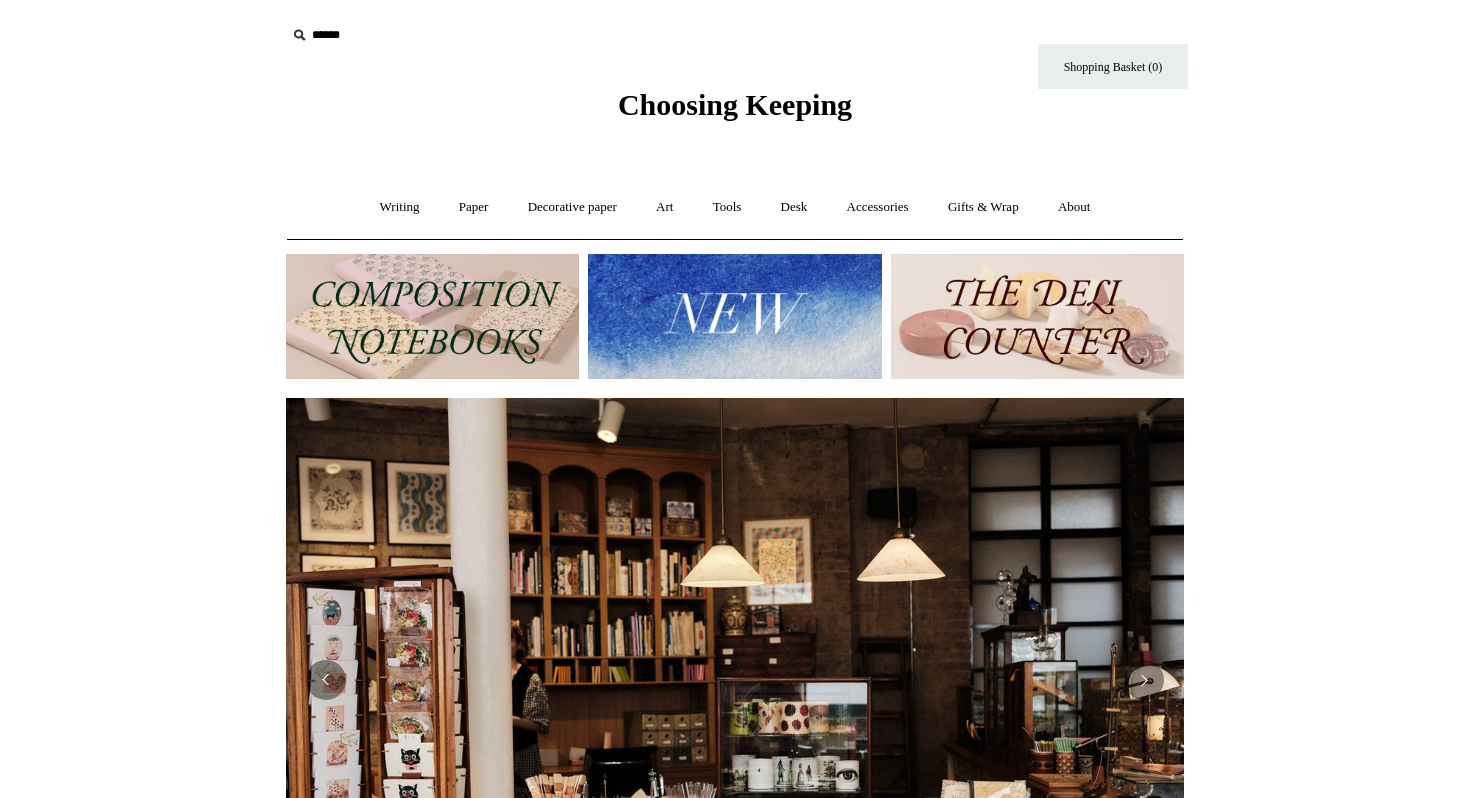 scroll, scrollTop: 0, scrollLeft: 0, axis: both 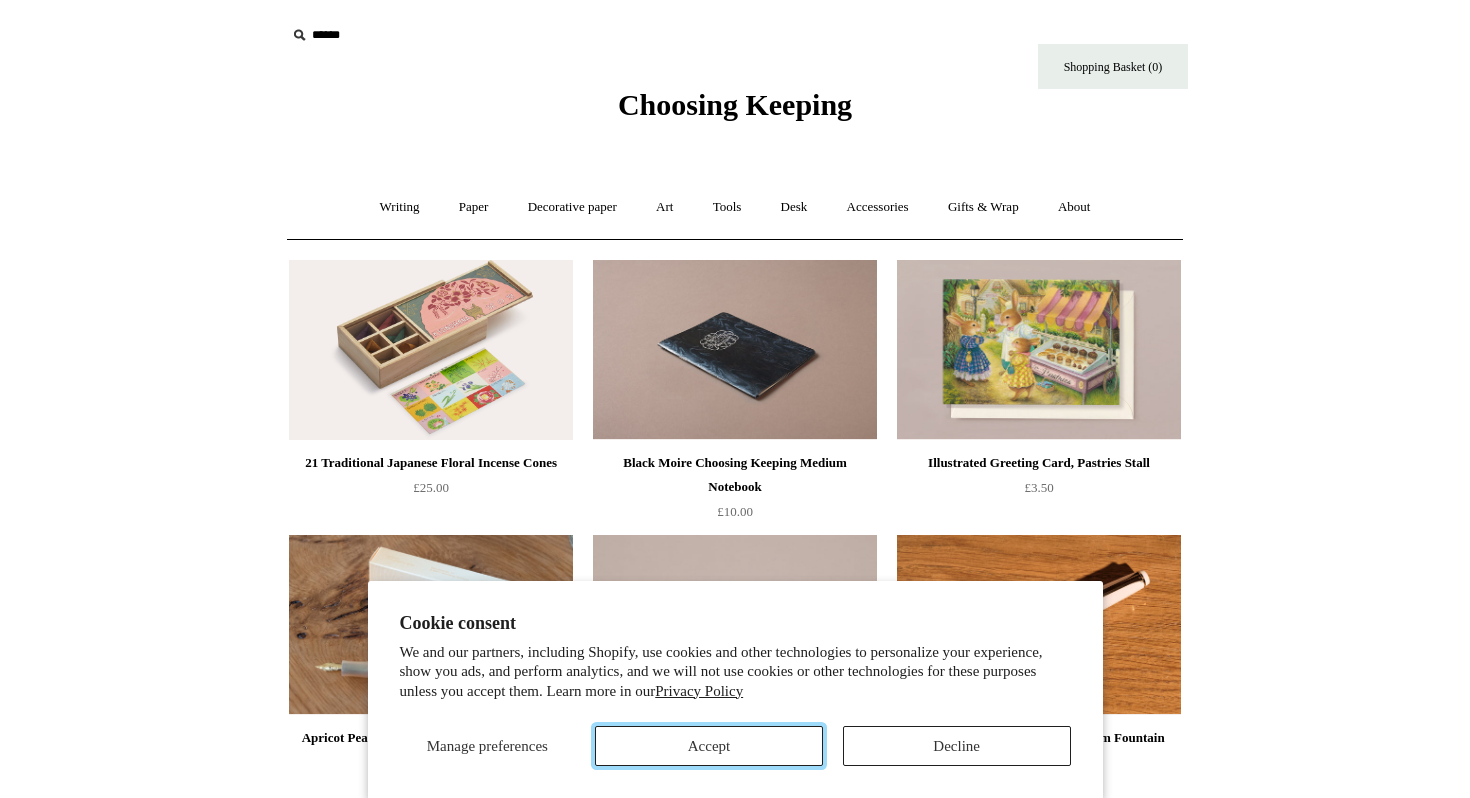 click on "Accept" at bounding box center [709, 746] 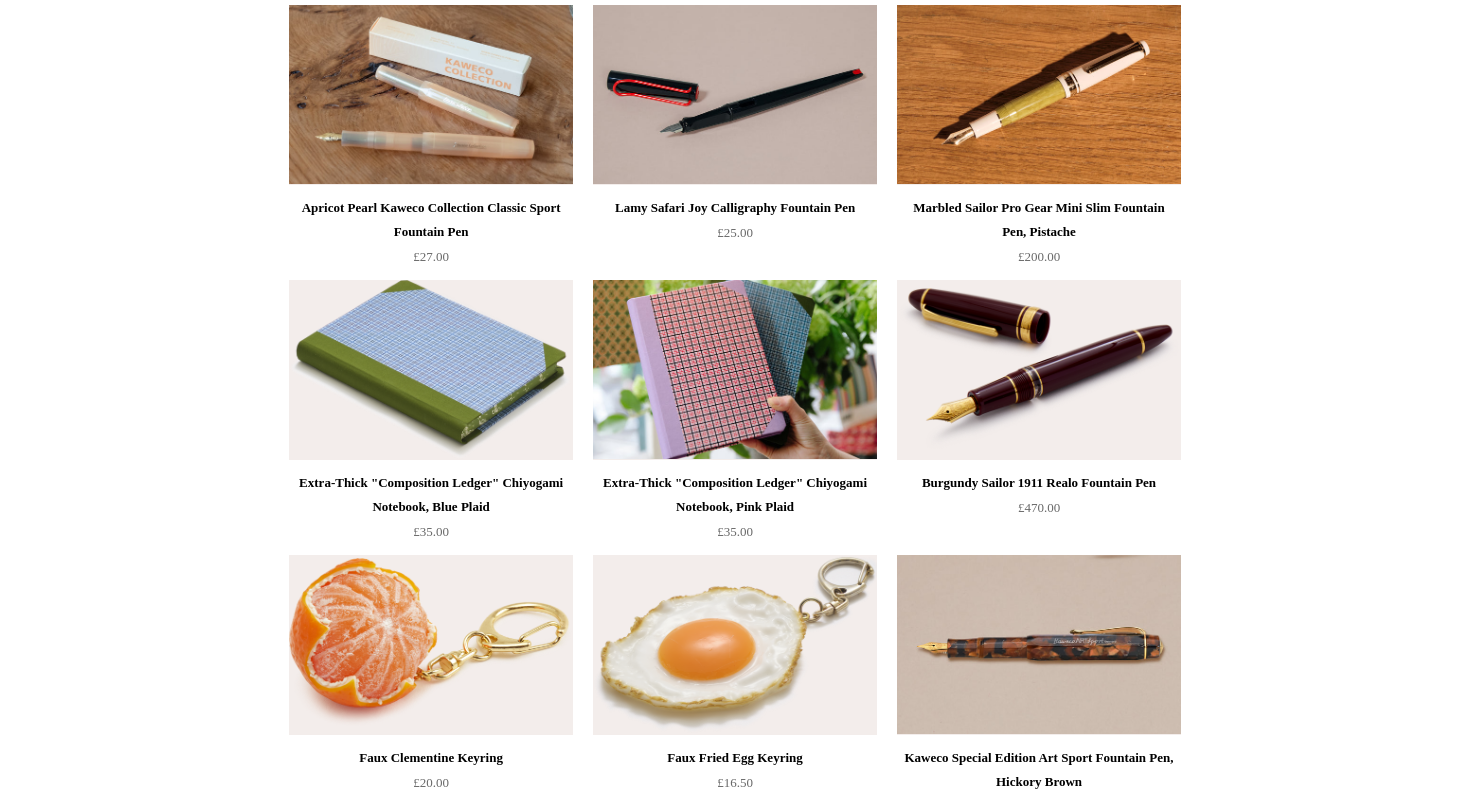 scroll, scrollTop: 0, scrollLeft: 0, axis: both 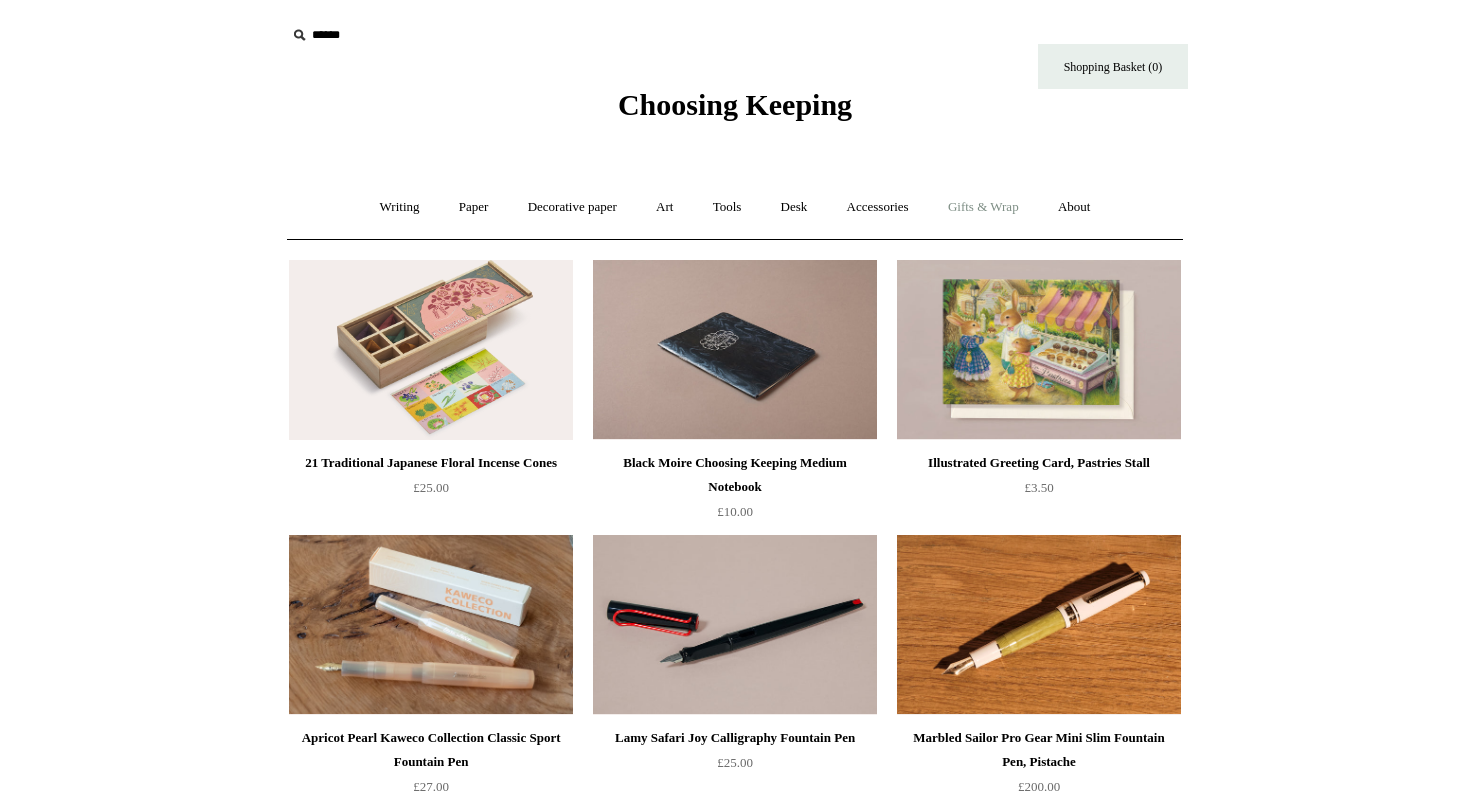 click on "Gifts & Wrap +" at bounding box center (983, 207) 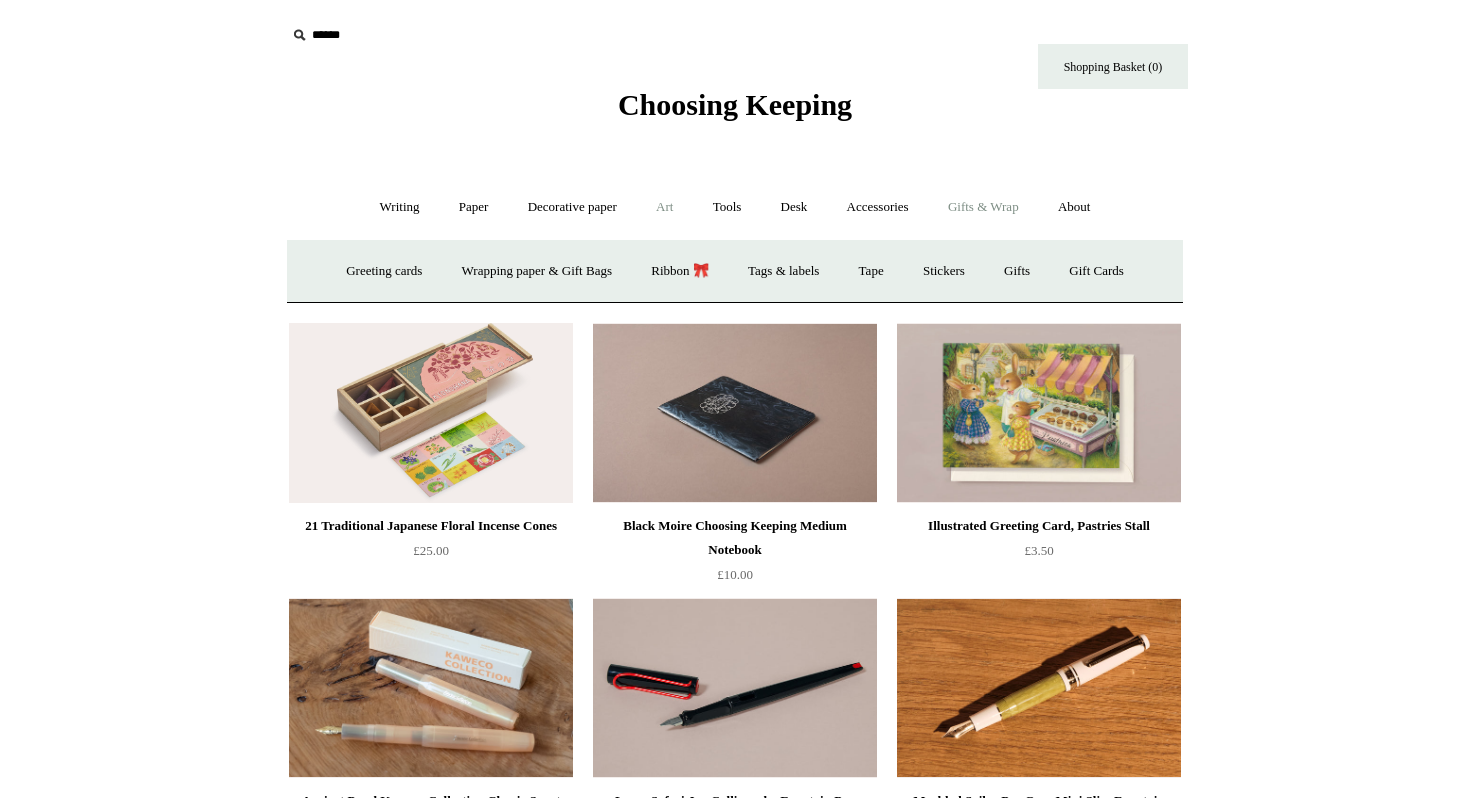 click on "Art +" at bounding box center (664, 207) 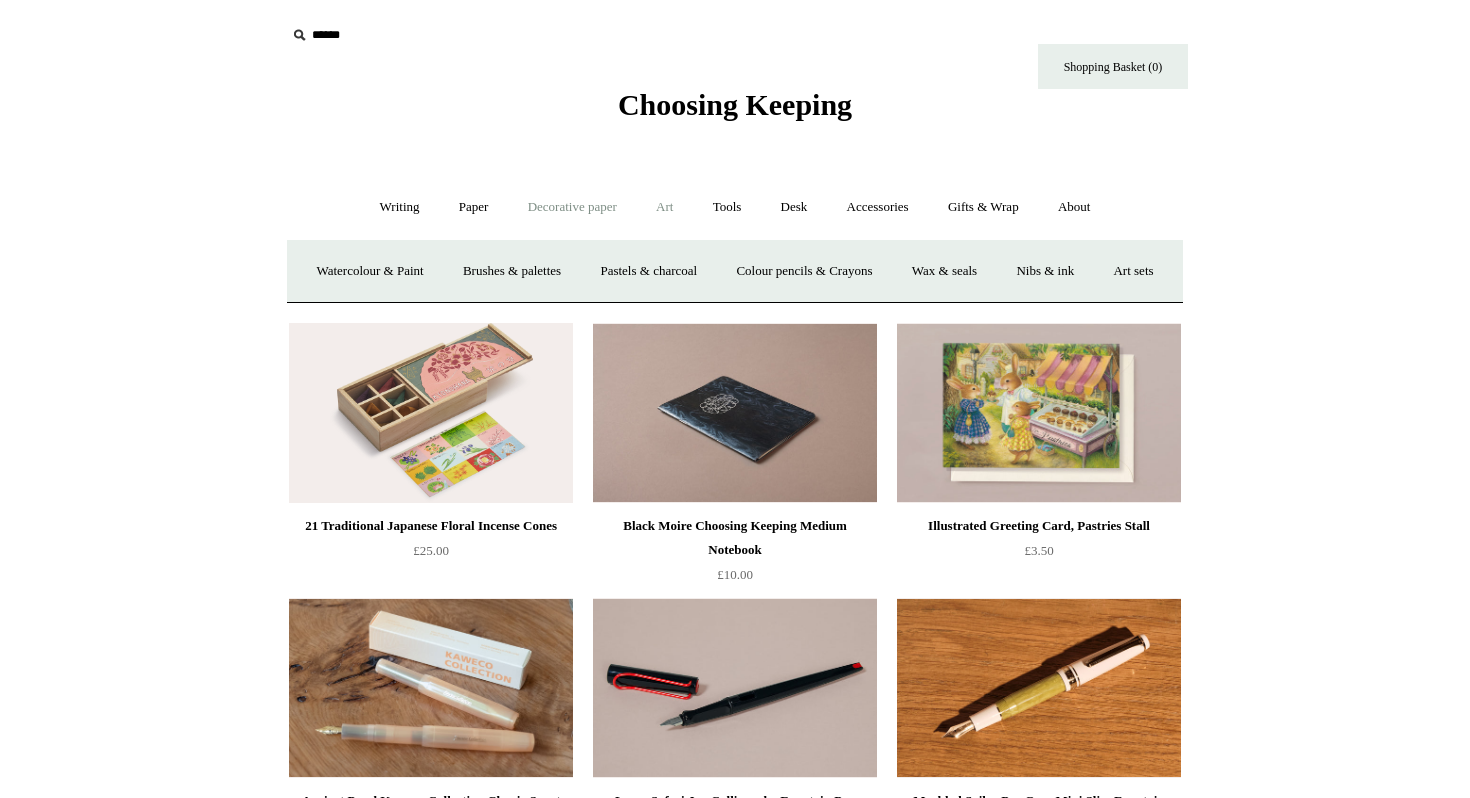 click on "Decorative paper +" at bounding box center [572, 207] 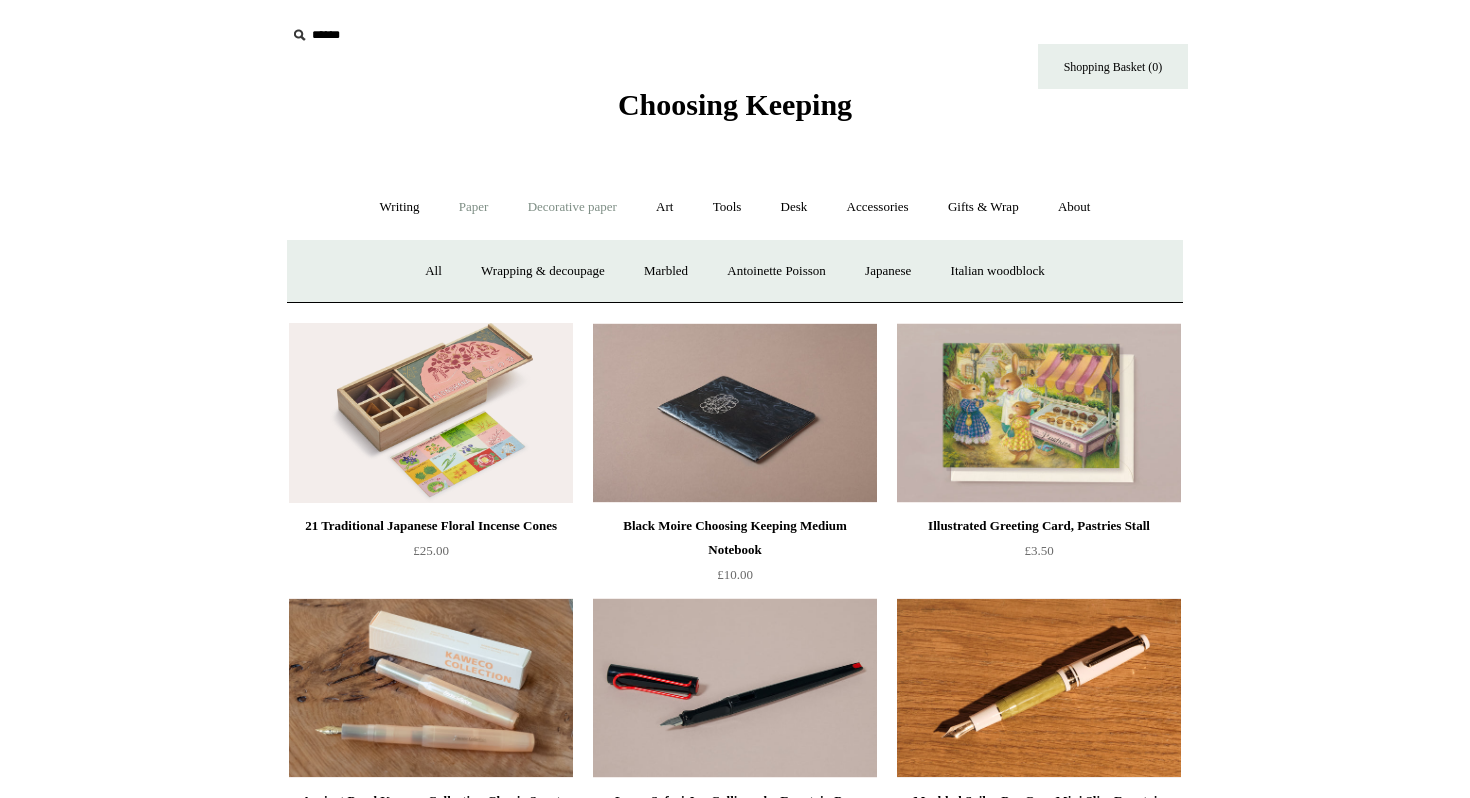 click on "Paper +" at bounding box center (474, 207) 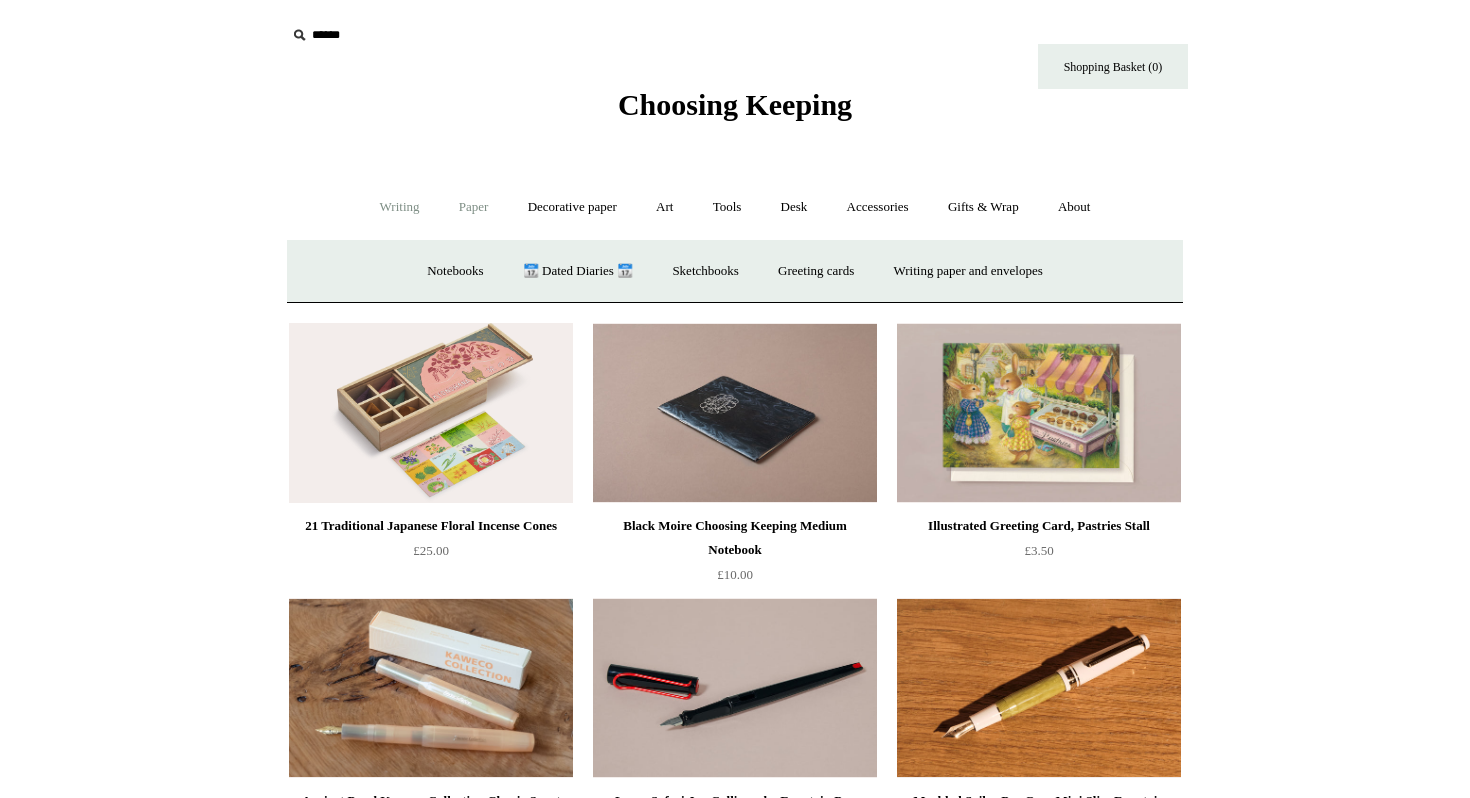 click on "Writing +" at bounding box center [400, 207] 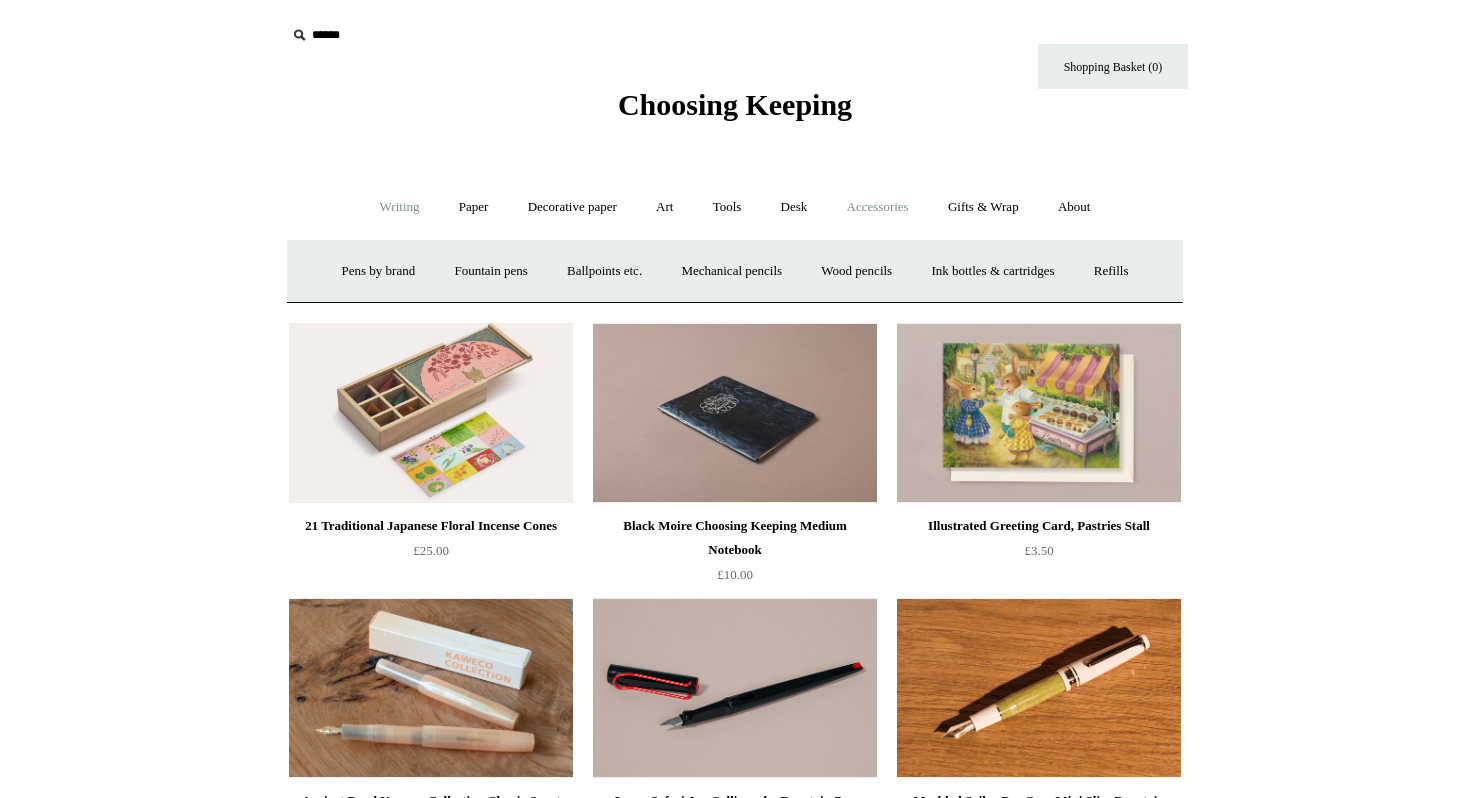click on "Accessories +" at bounding box center [878, 207] 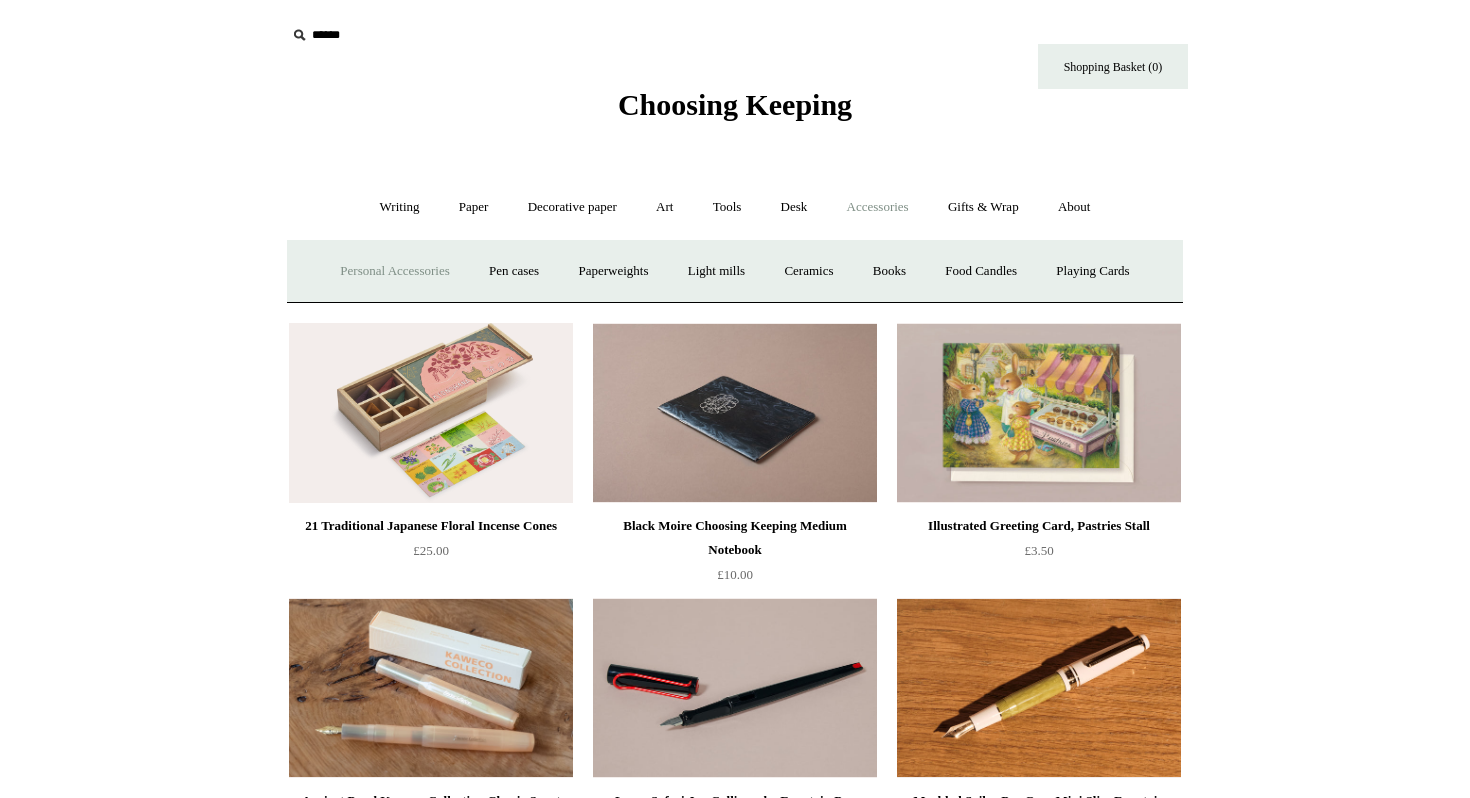click on "Personal Accessories +" at bounding box center [394, 271] 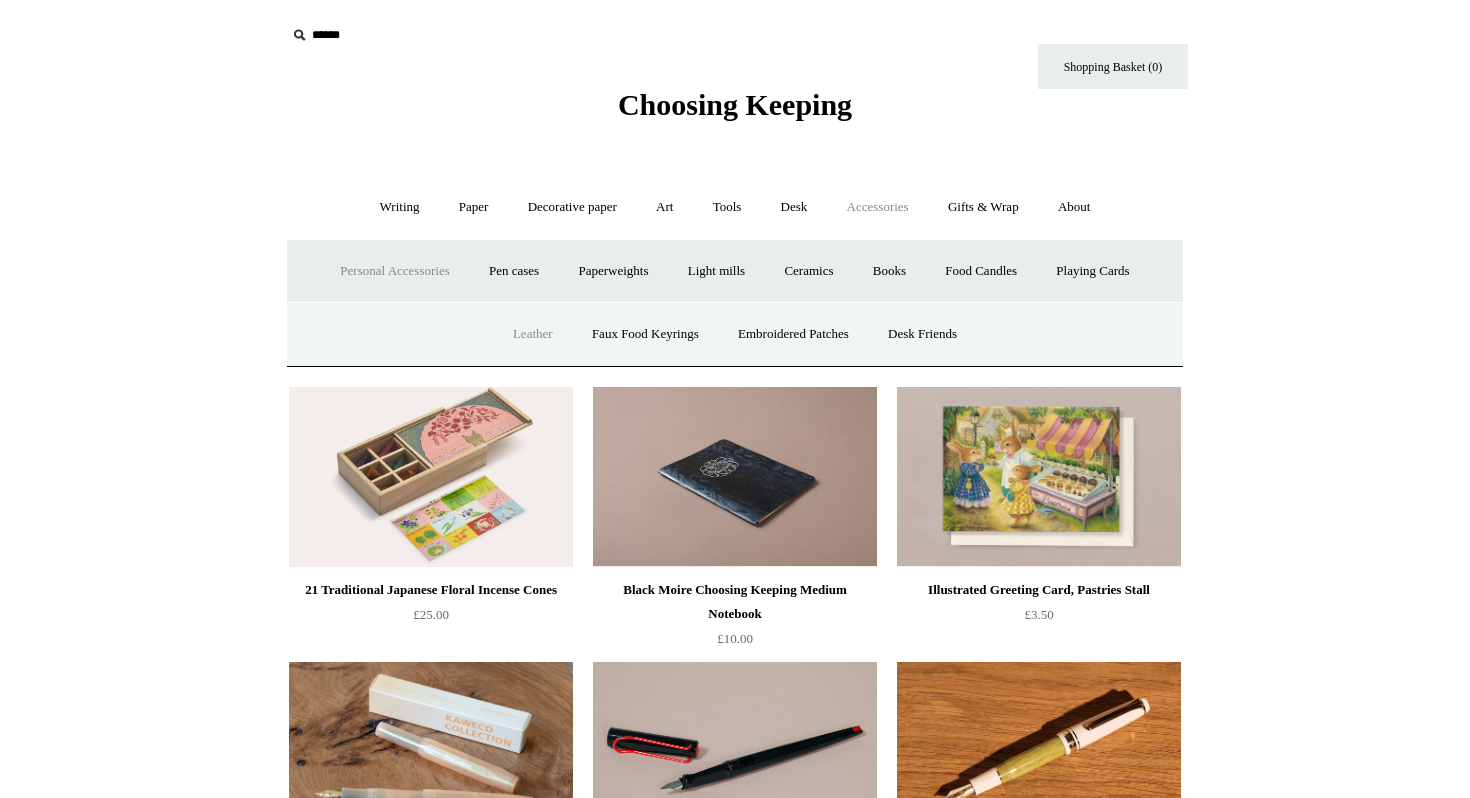 click on "Leather" at bounding box center [533, 334] 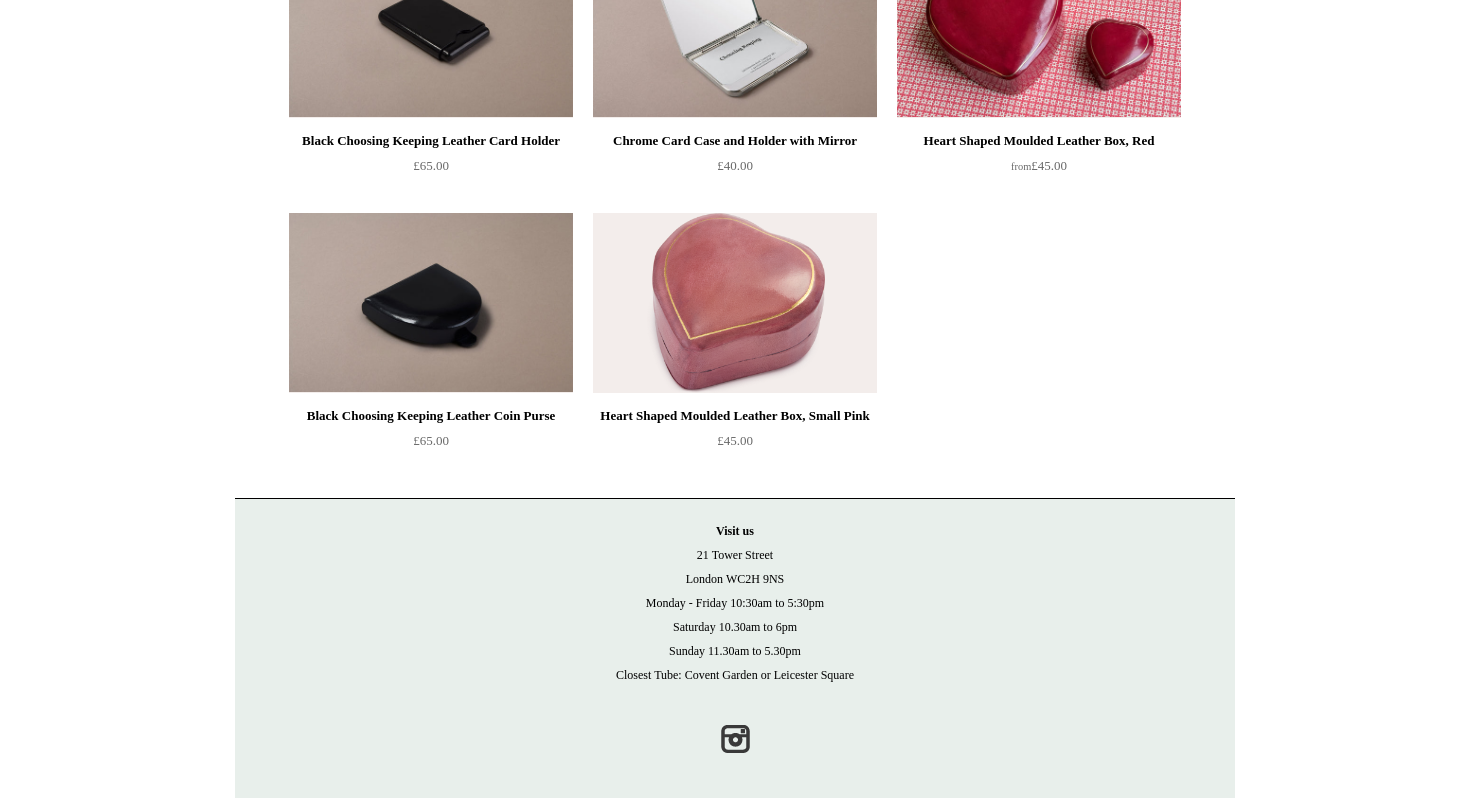scroll, scrollTop: 0, scrollLeft: 0, axis: both 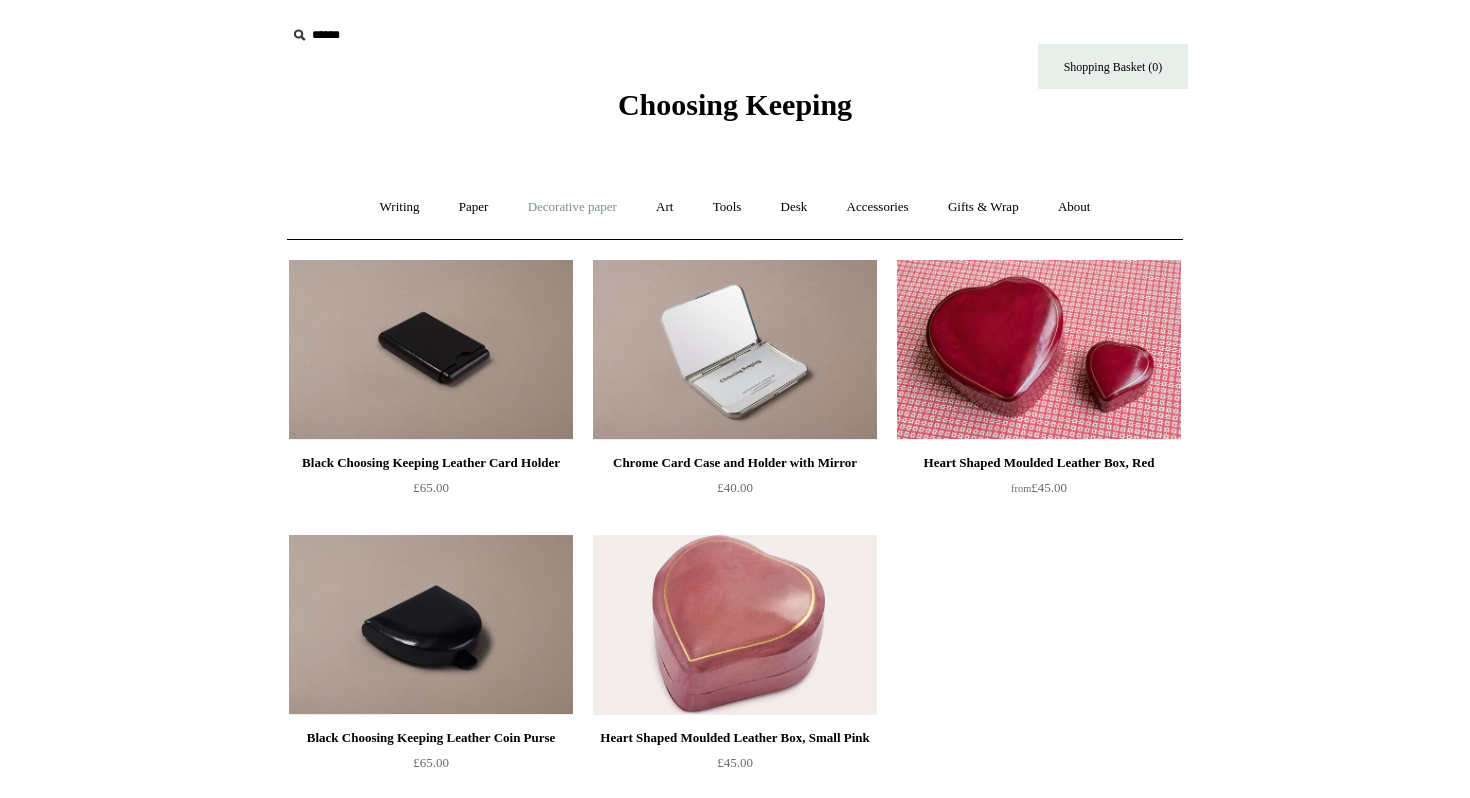 click on "Decorative paper +" at bounding box center (572, 207) 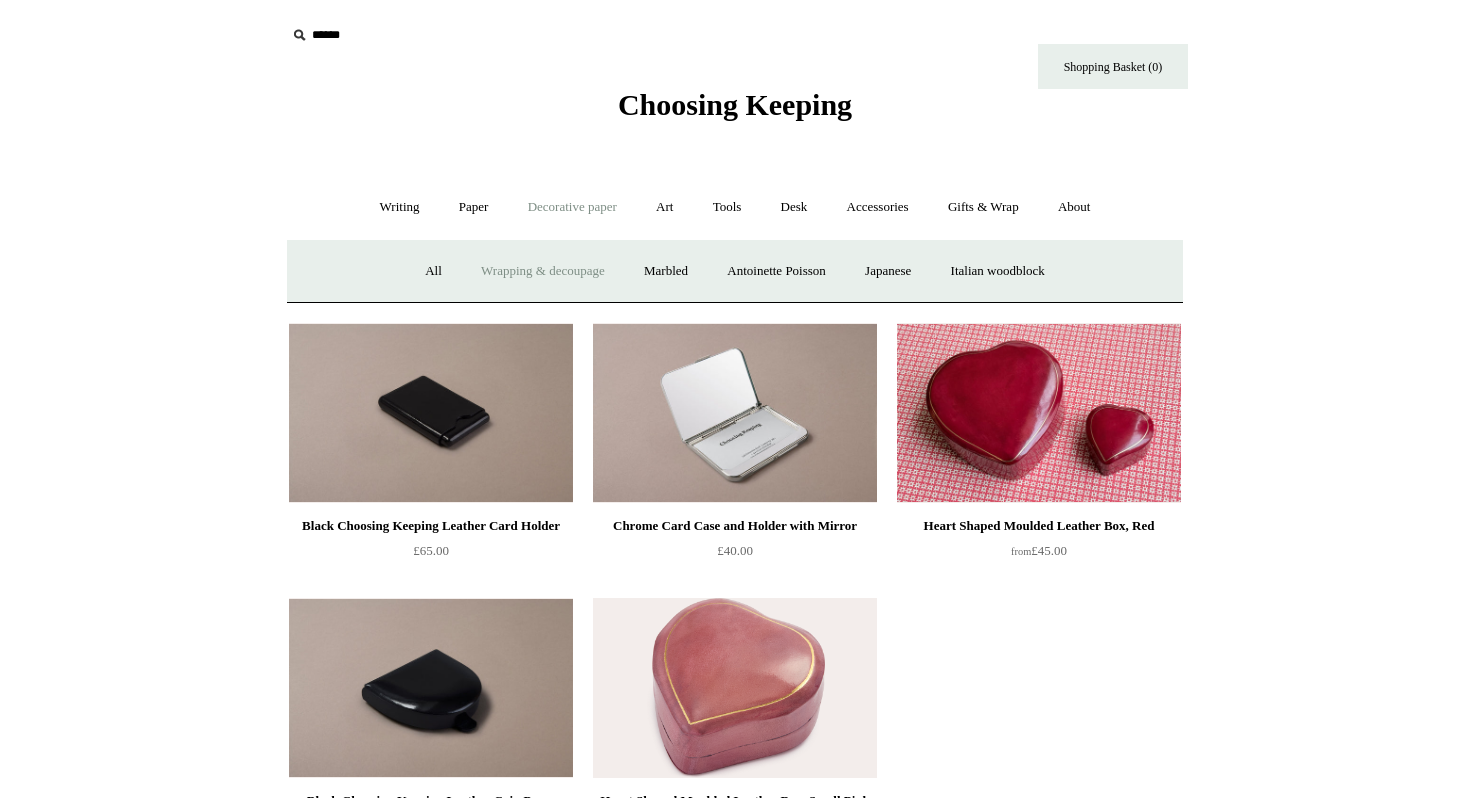 click on "Wrapping & decoupage" at bounding box center (543, 271) 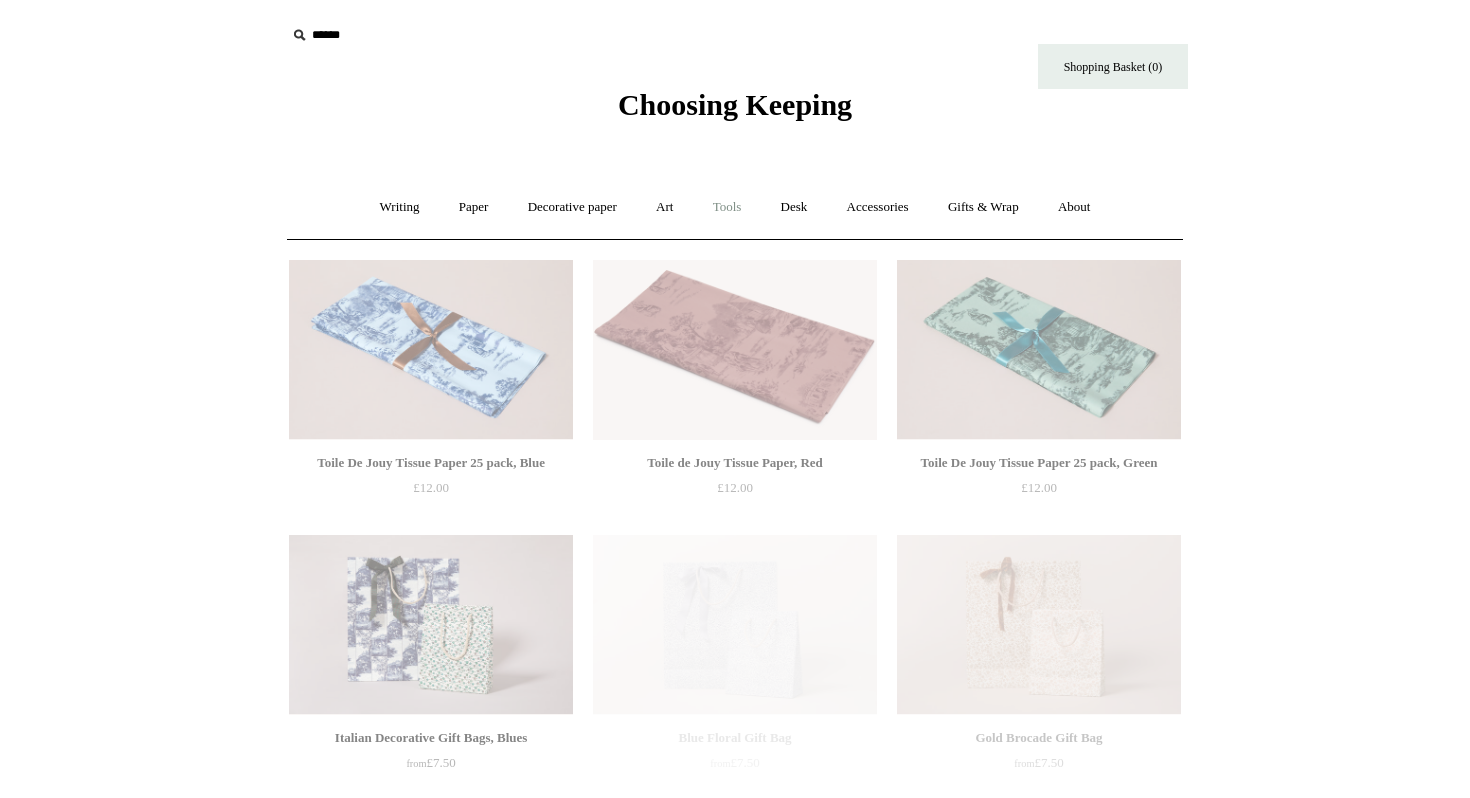 scroll, scrollTop: 0, scrollLeft: 0, axis: both 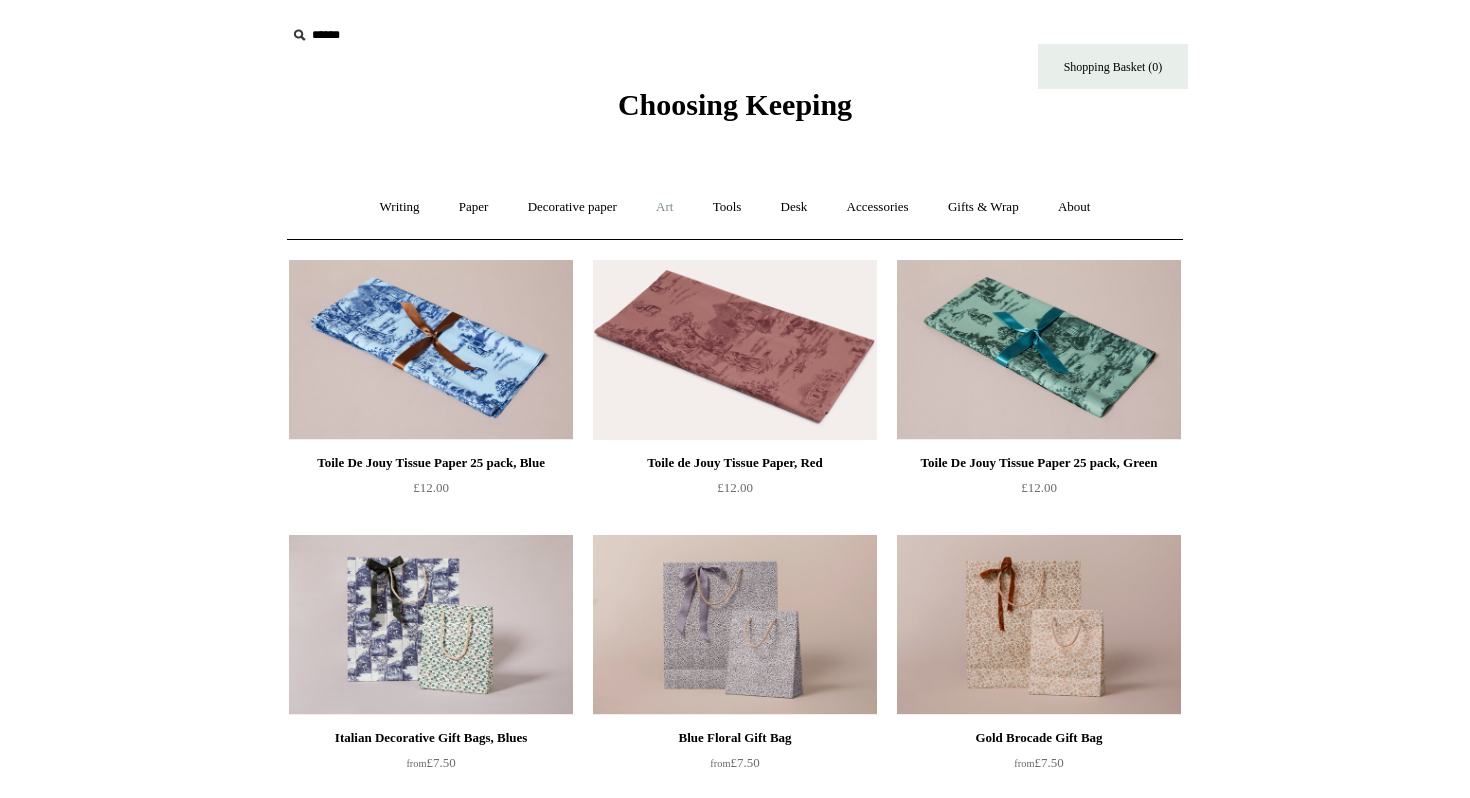 click on "Art +" at bounding box center [664, 207] 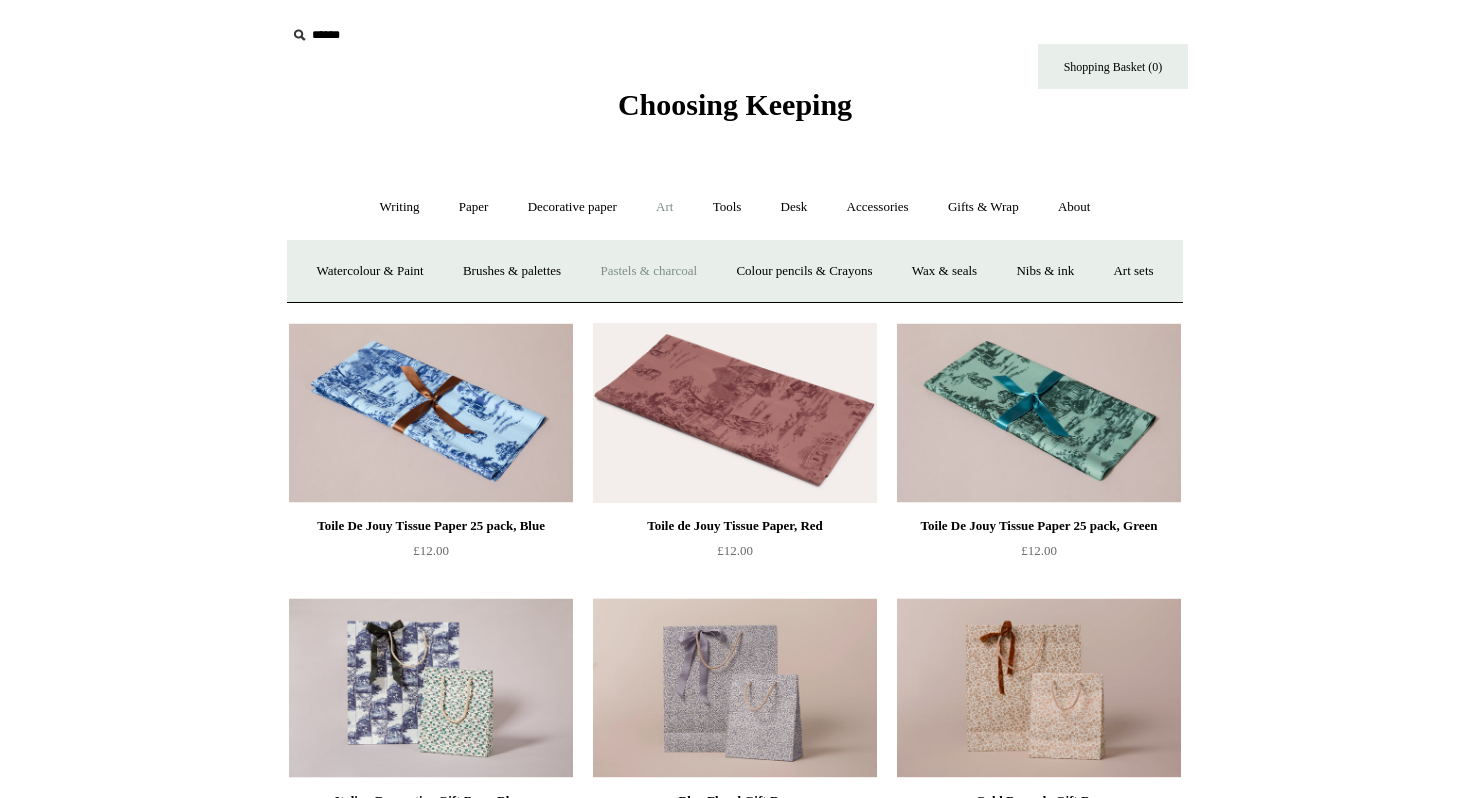 click on "Pastels & charcoal" at bounding box center [648, 271] 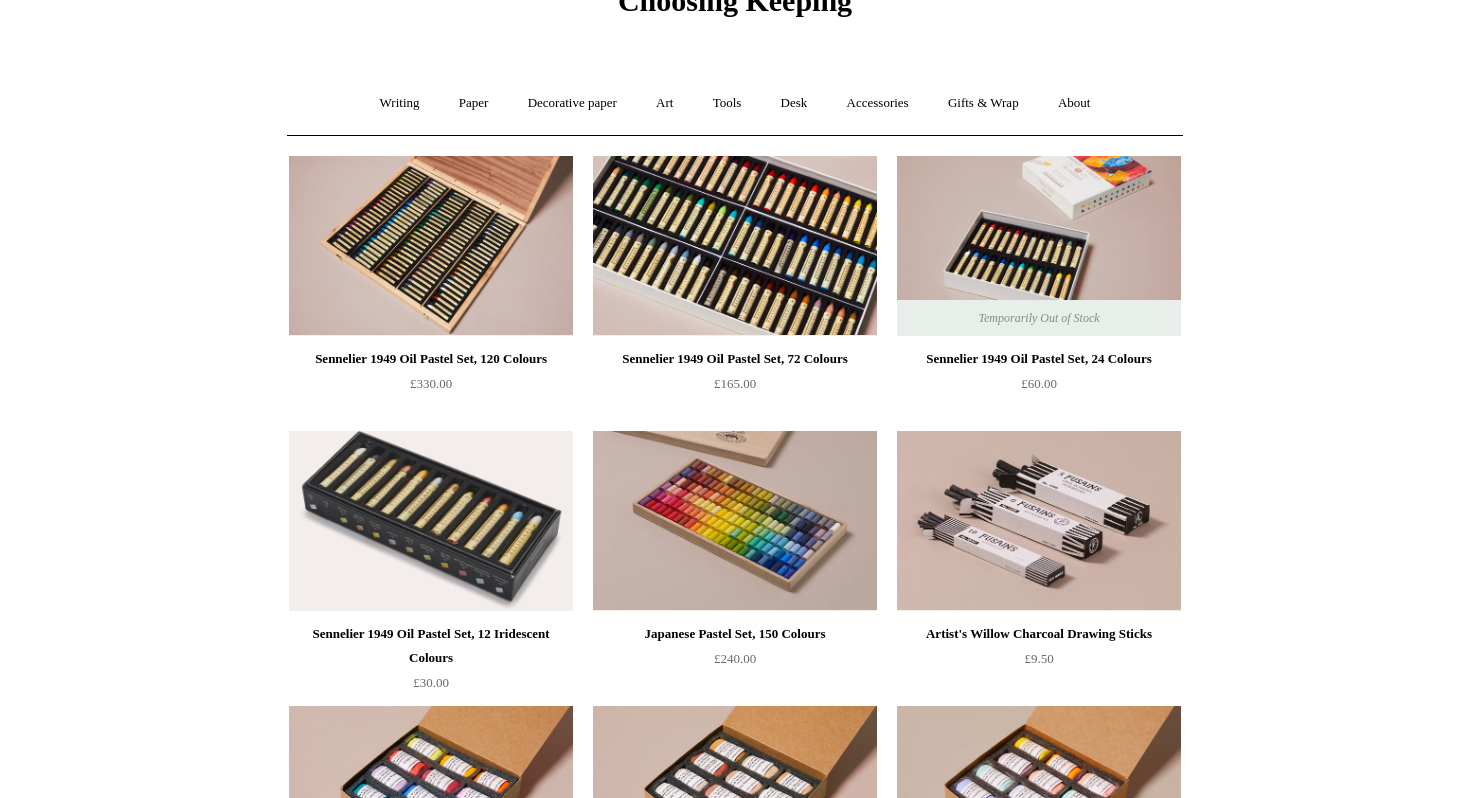 scroll, scrollTop: 59, scrollLeft: 0, axis: vertical 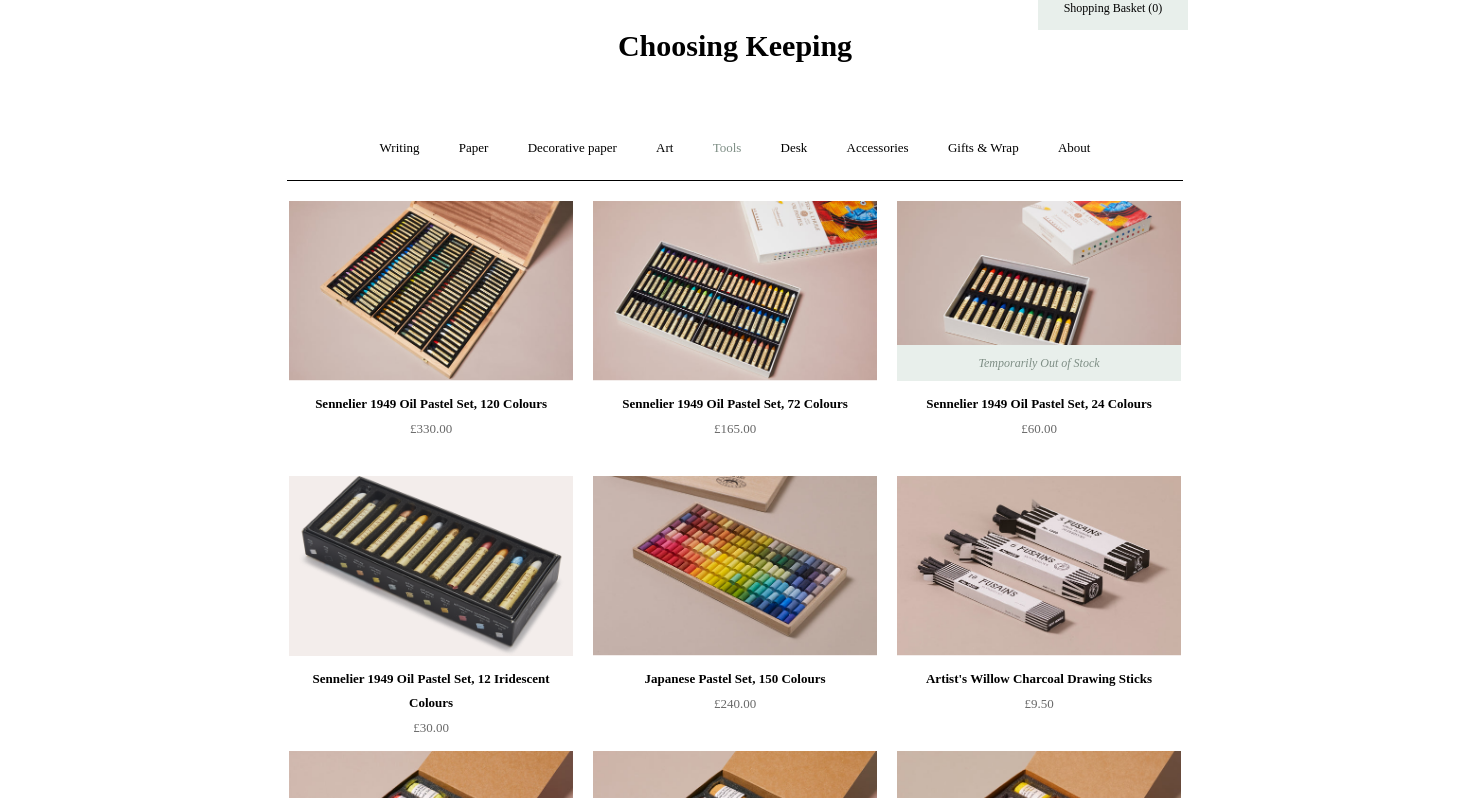 click on "Tools +" at bounding box center (727, 148) 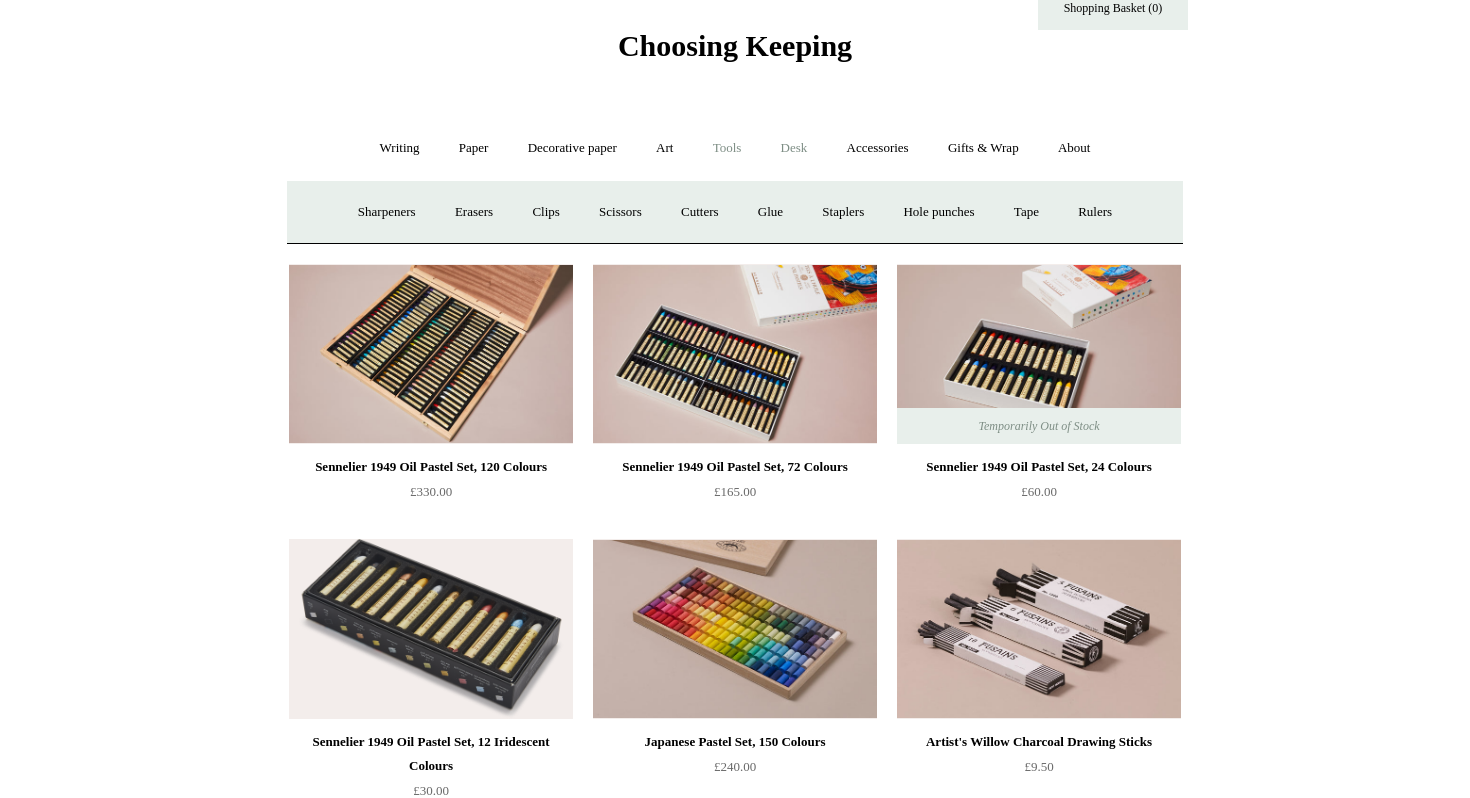 click on "Desk +" at bounding box center (794, 148) 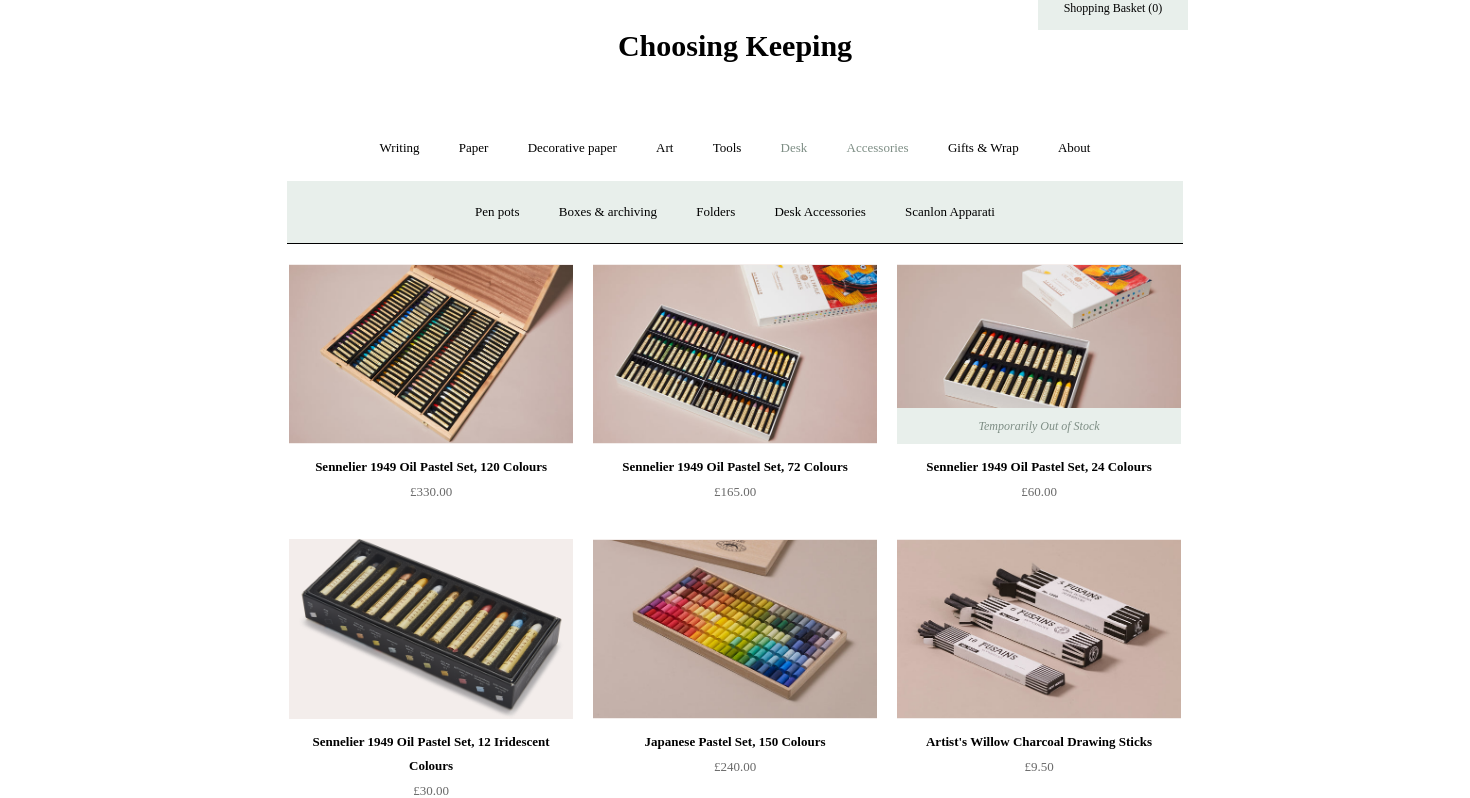 click on "Accessories +" at bounding box center [878, 148] 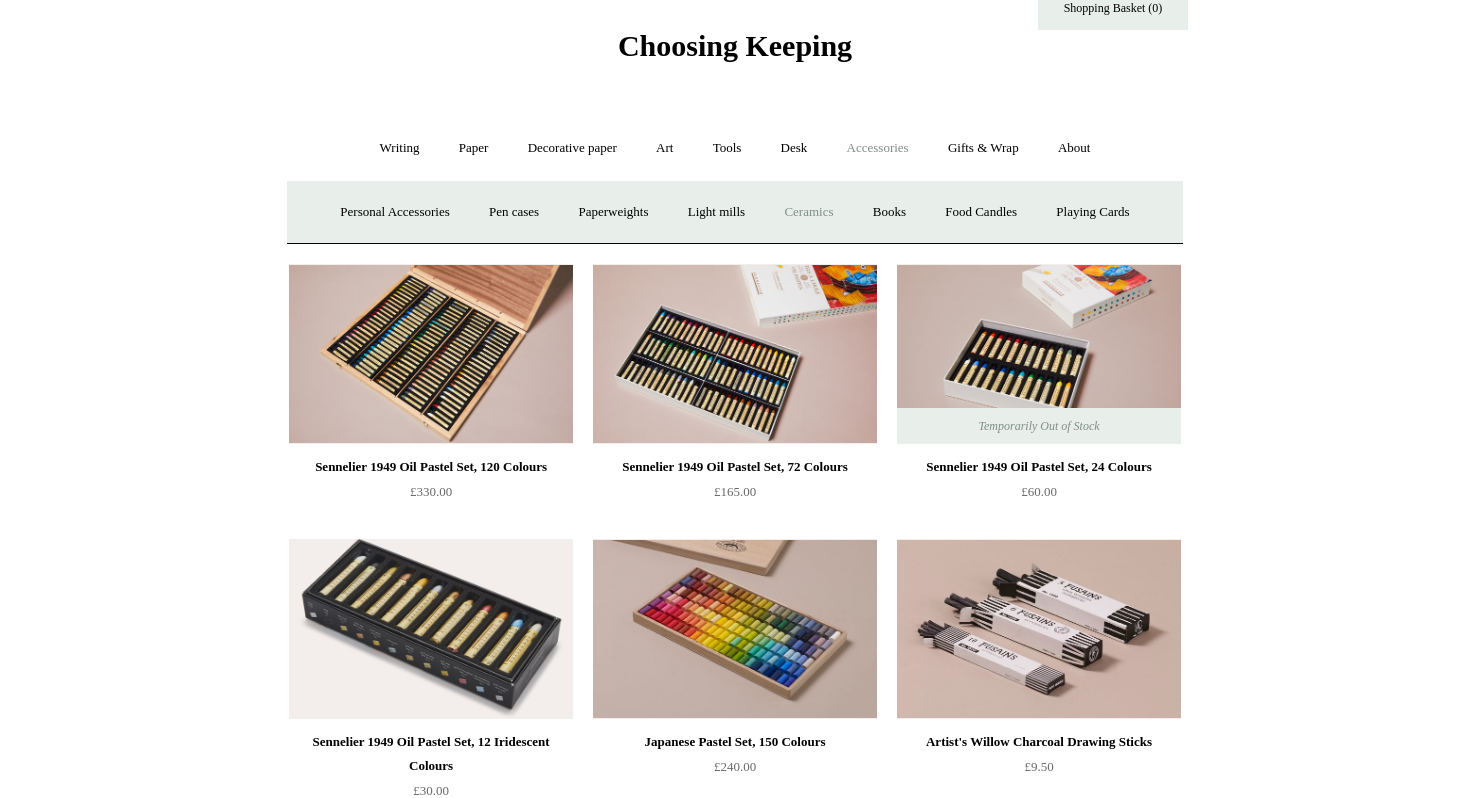 click on "Ceramics  +" at bounding box center (808, 212) 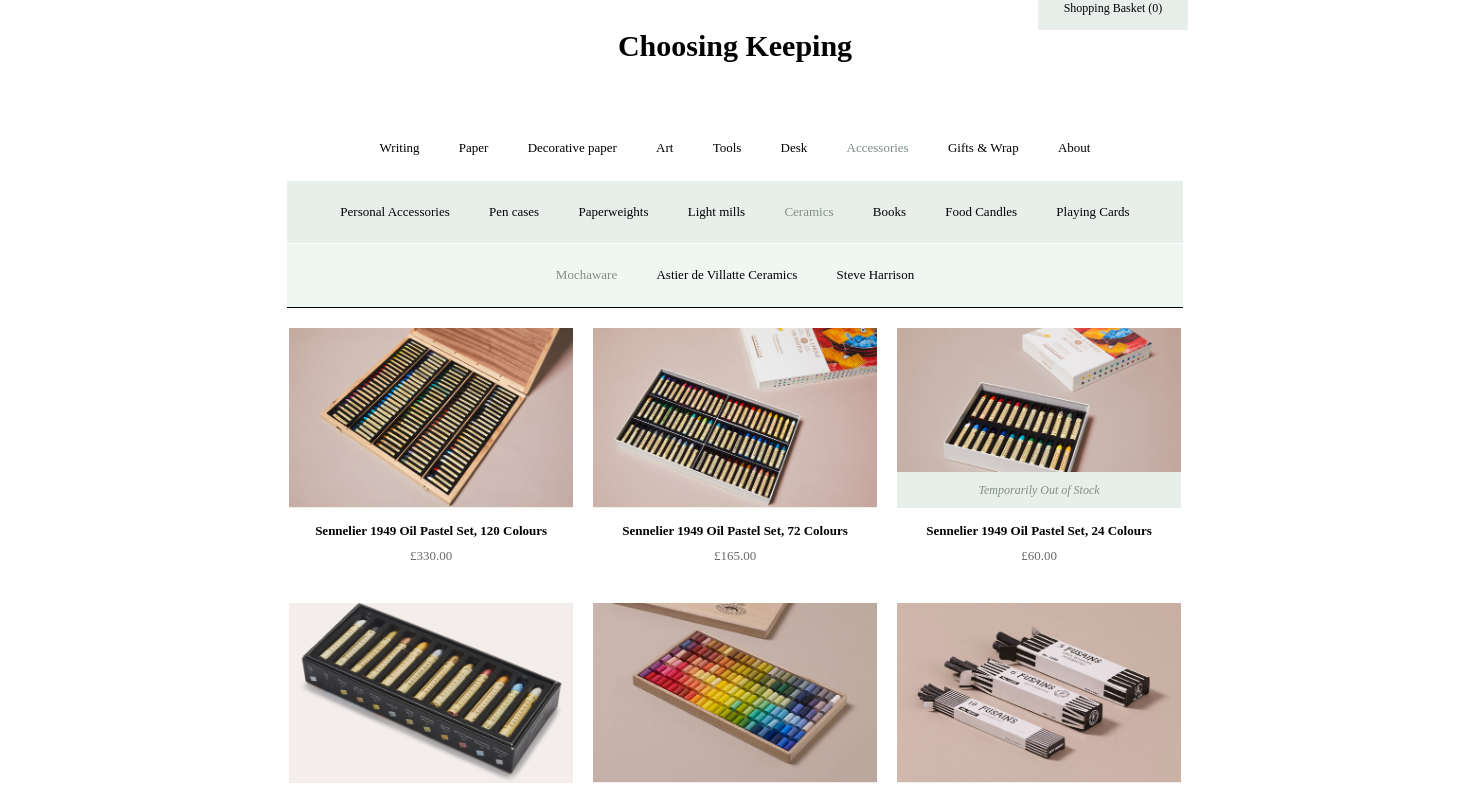 click on "Mochaware" at bounding box center [586, 275] 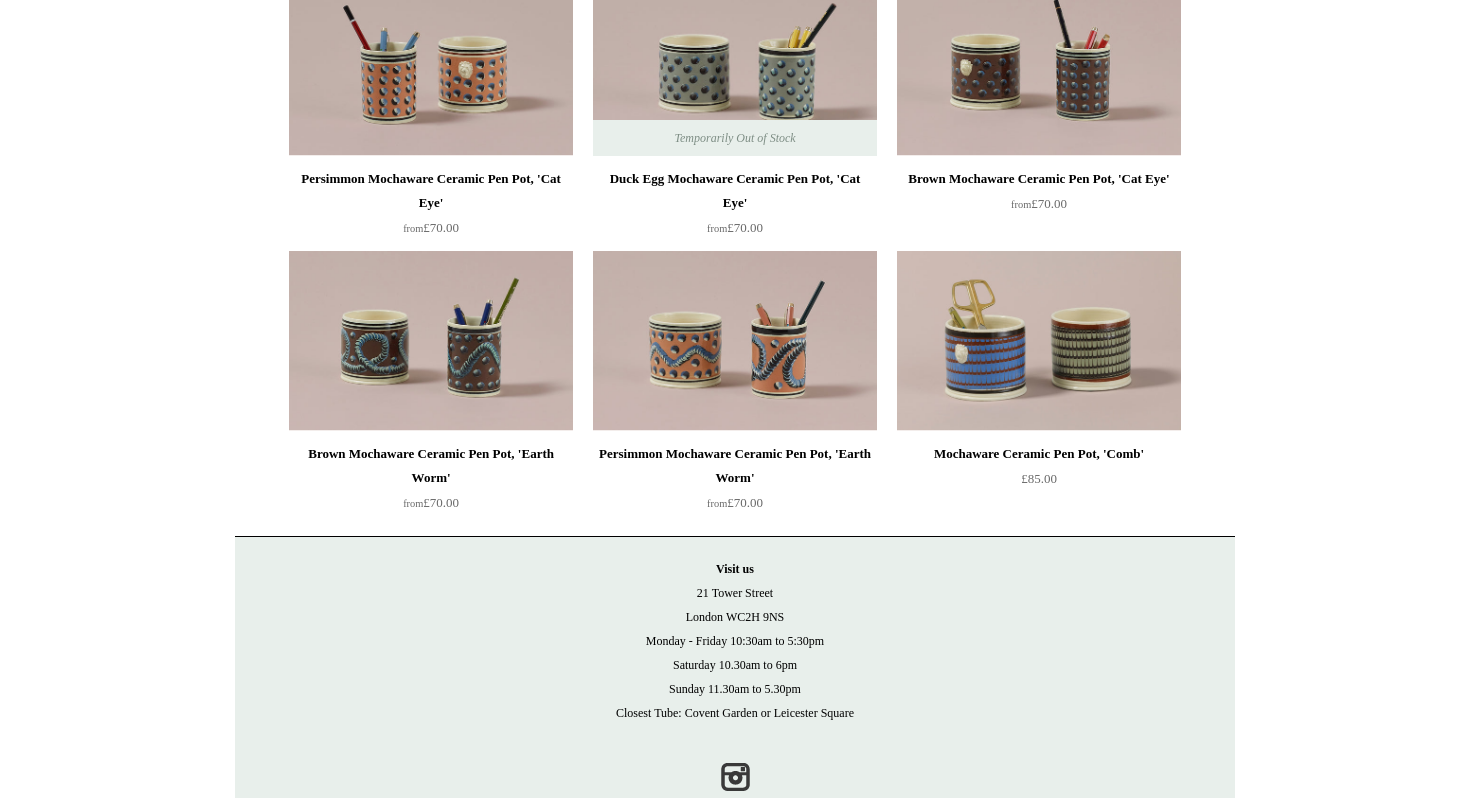 scroll, scrollTop: 610, scrollLeft: 0, axis: vertical 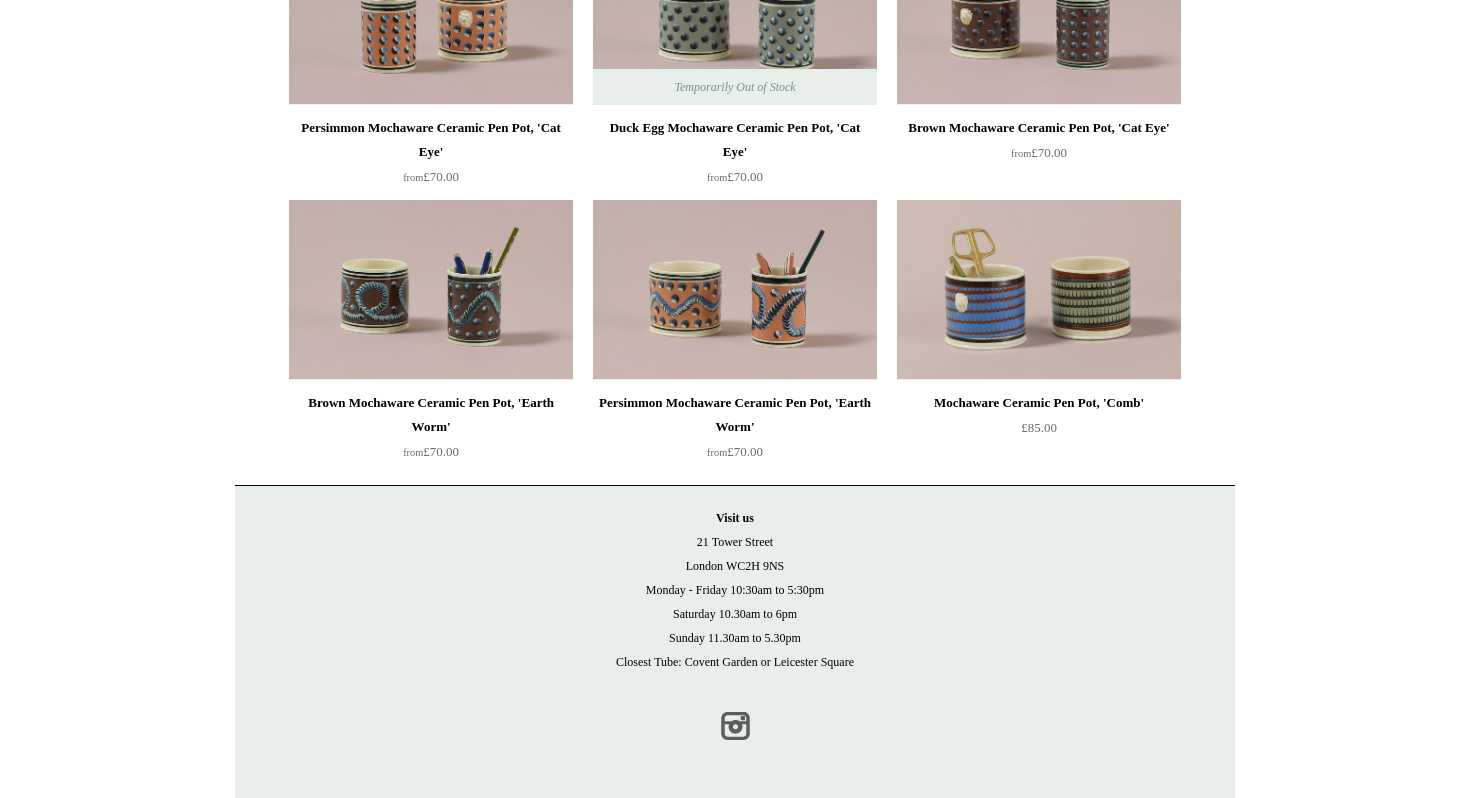 click on "Instagram" at bounding box center [735, 726] 